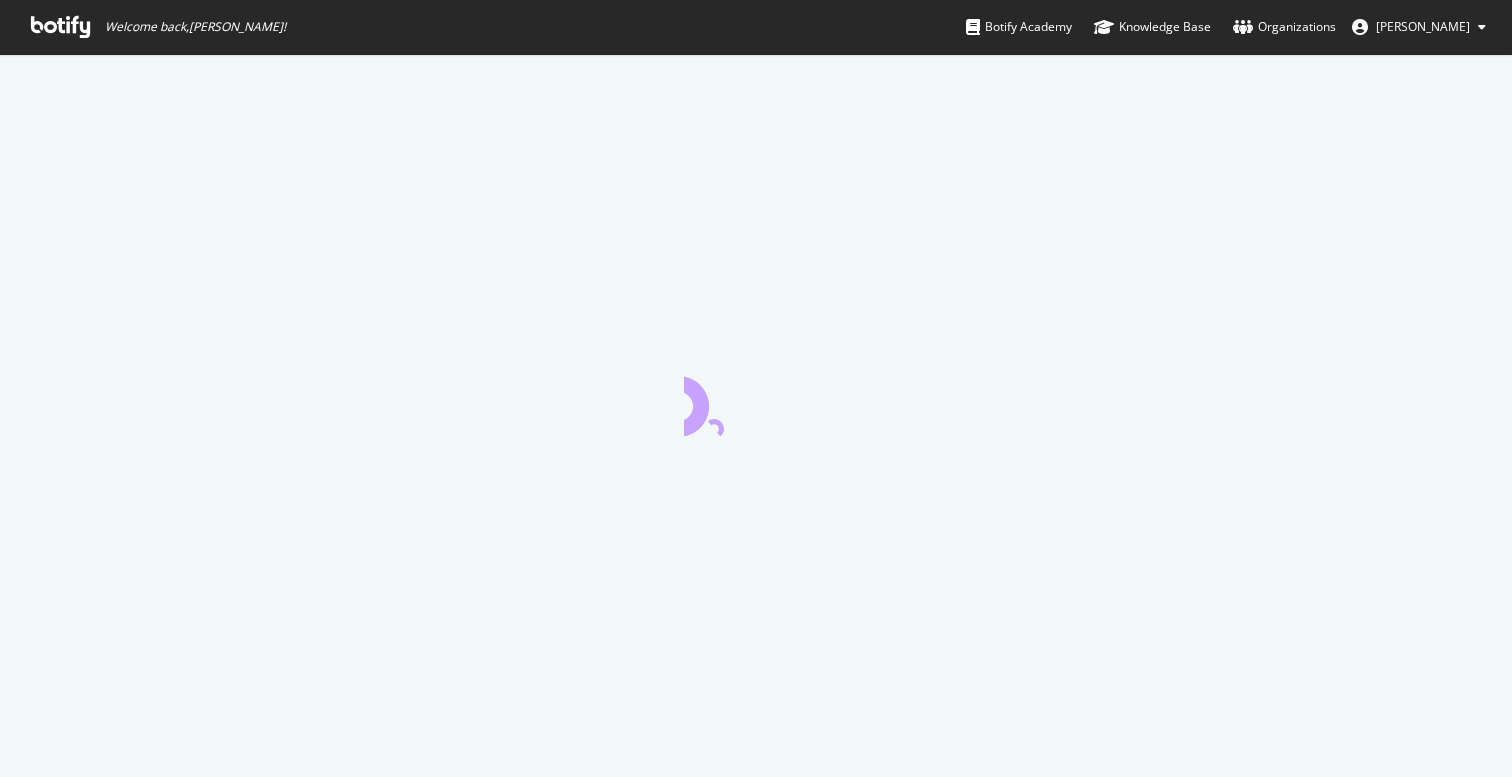 scroll, scrollTop: 0, scrollLeft: 0, axis: both 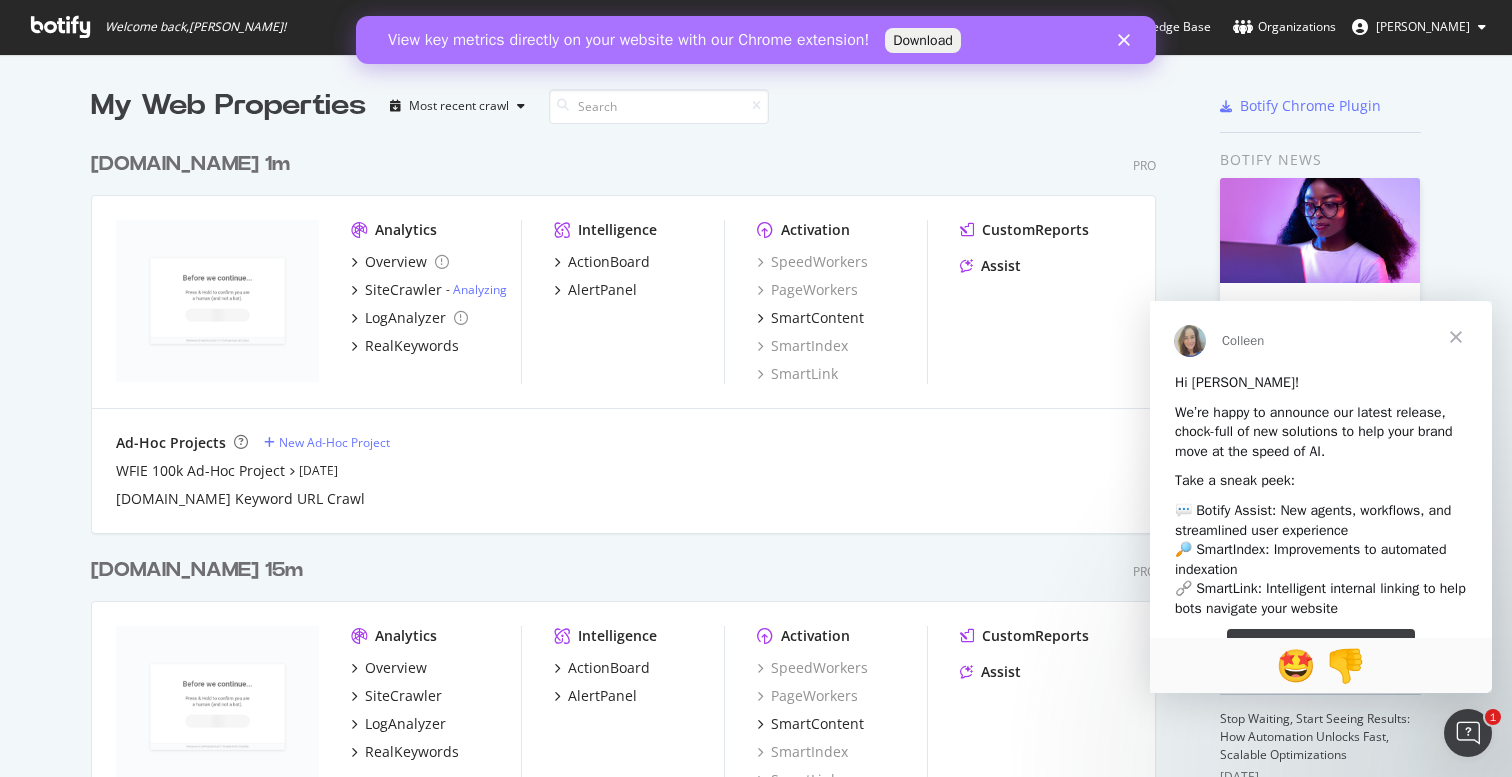 click at bounding box center (1456, 337) 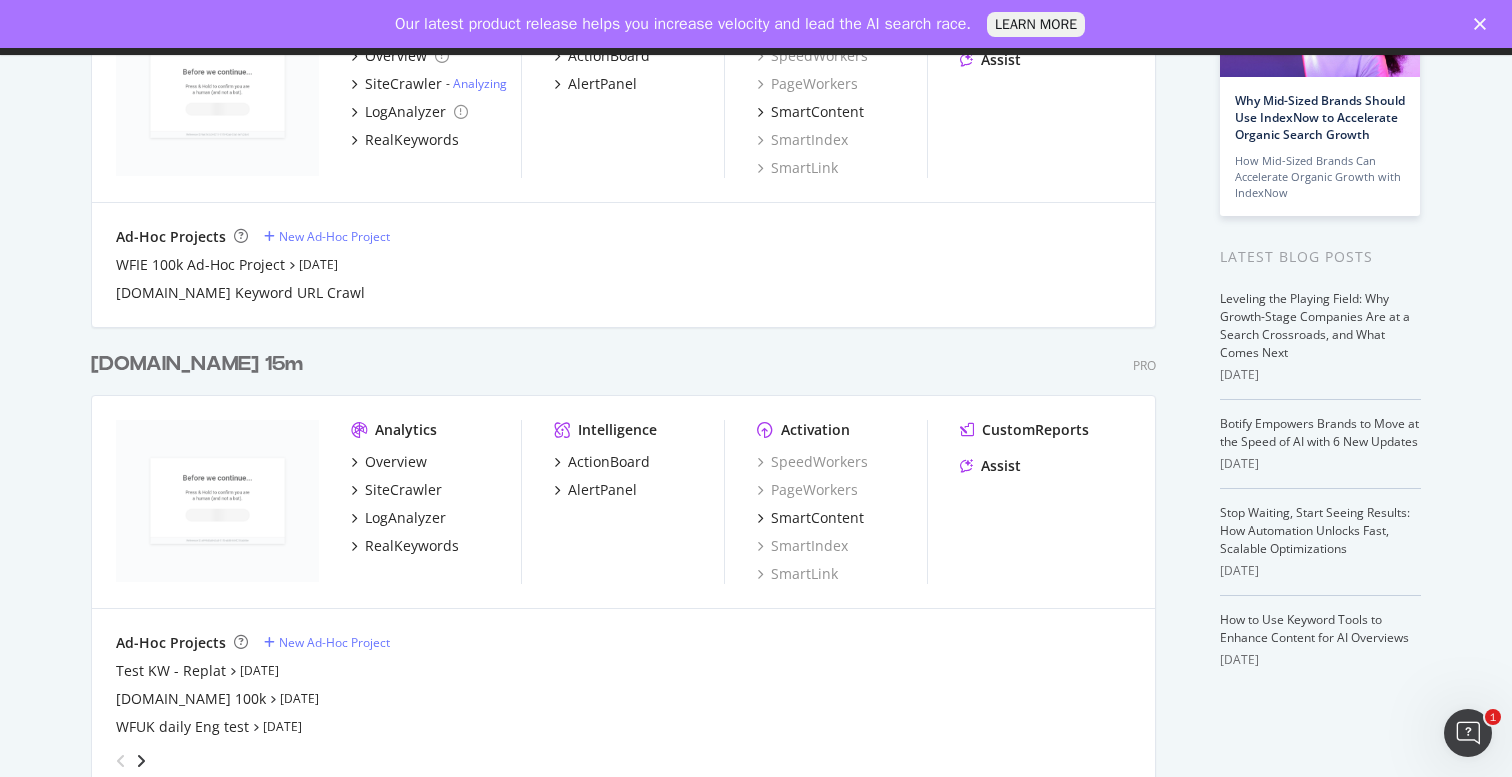 scroll, scrollTop: 0, scrollLeft: 0, axis: both 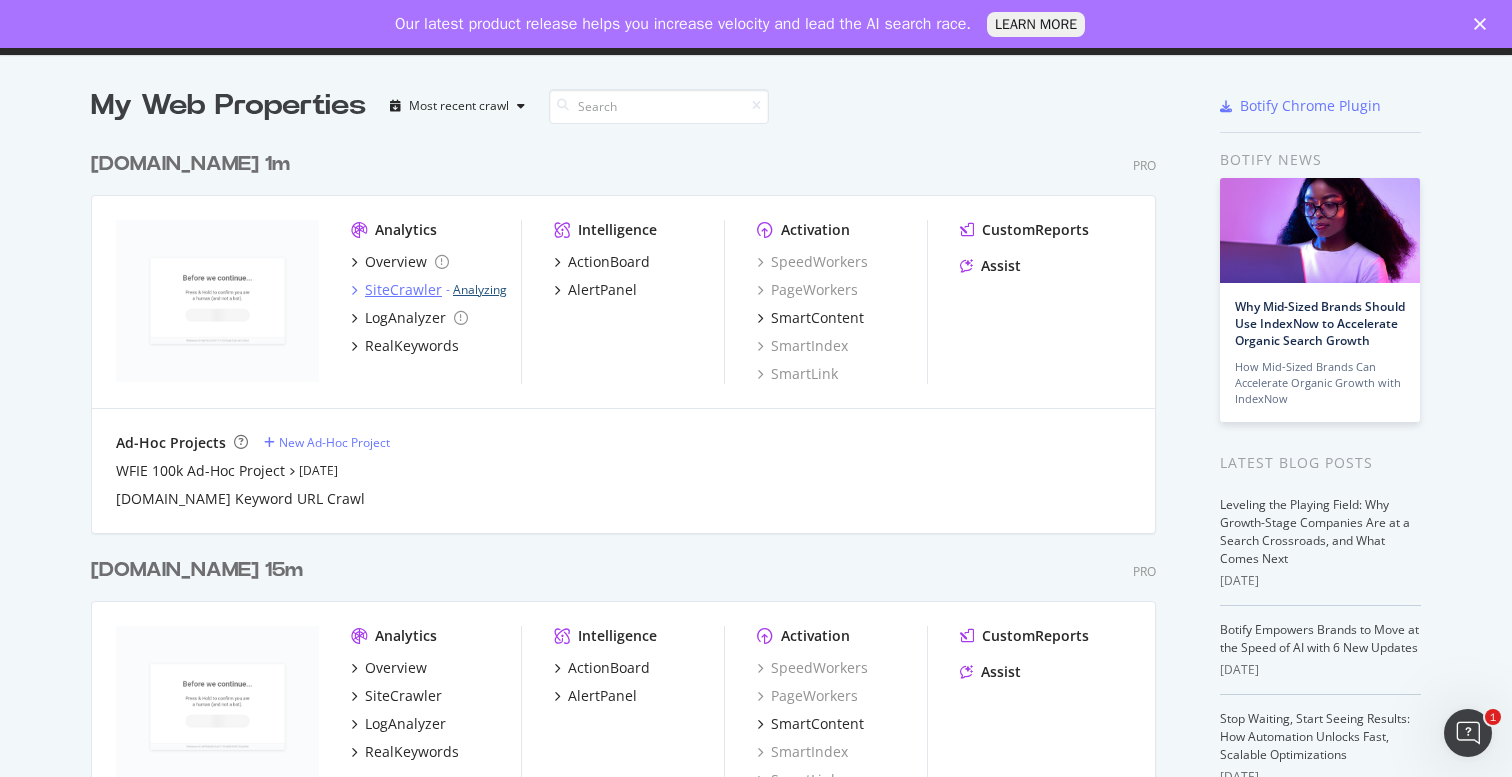click on "Analyzing" at bounding box center (480, 289) 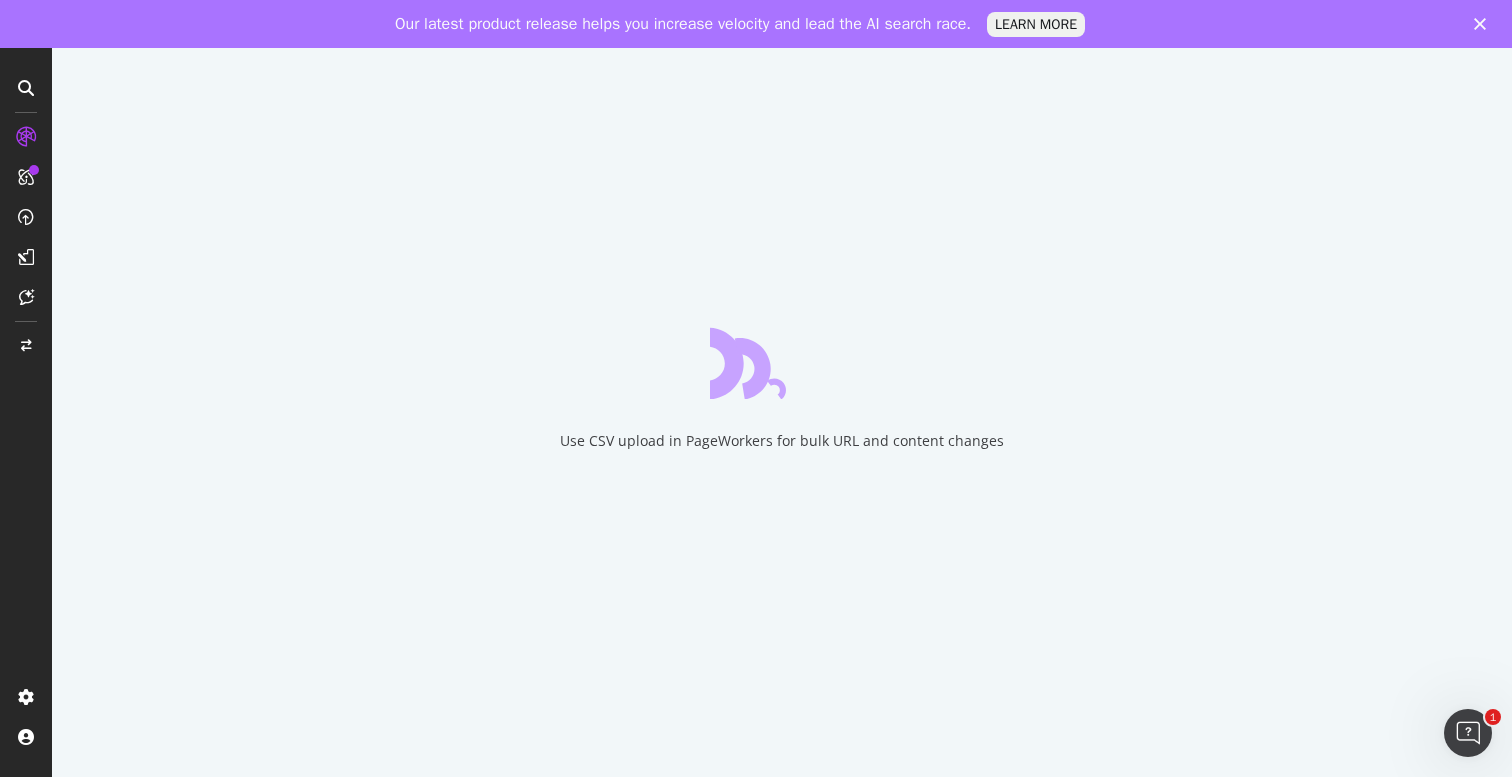 scroll, scrollTop: 0, scrollLeft: 0, axis: both 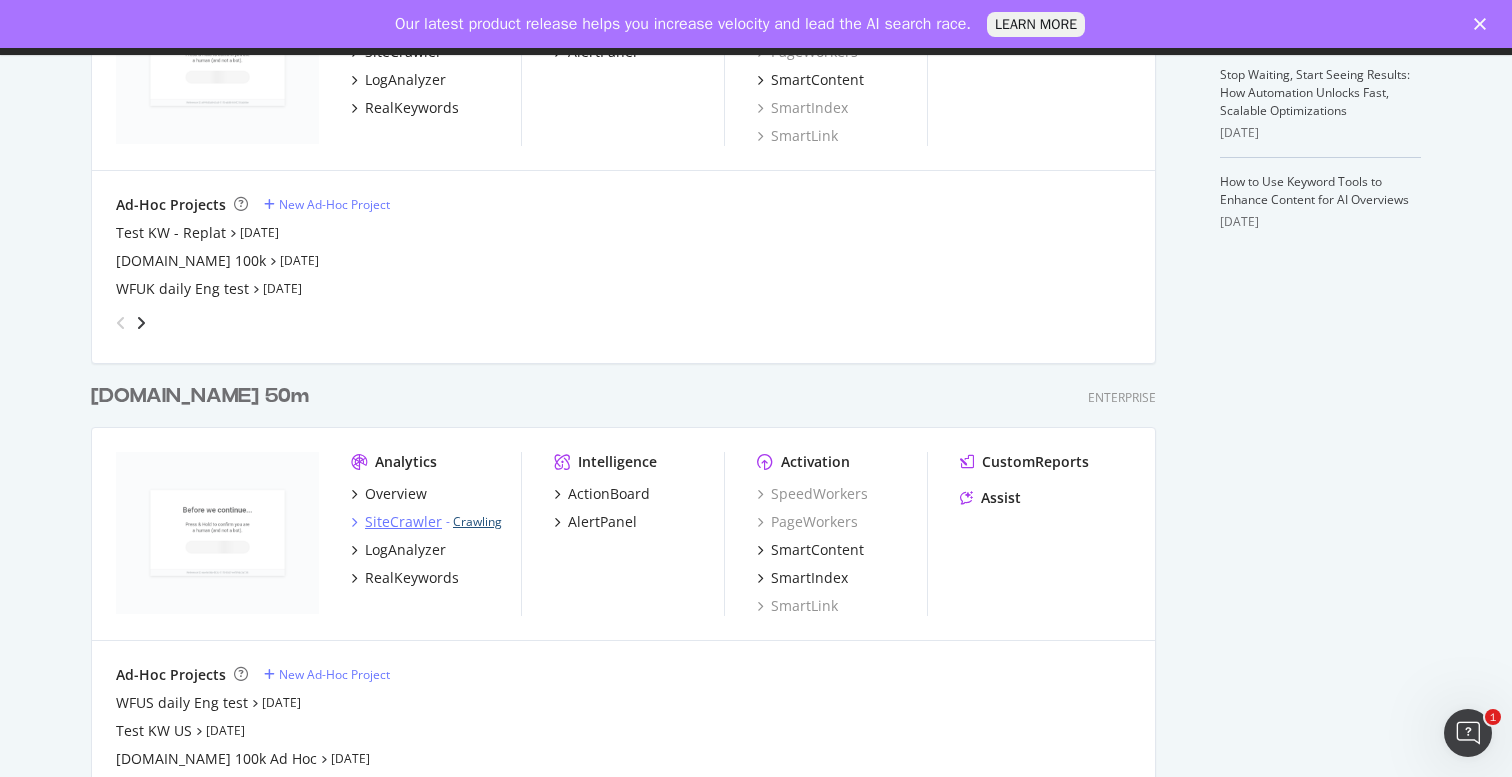 click on "Crawling" at bounding box center (477, 521) 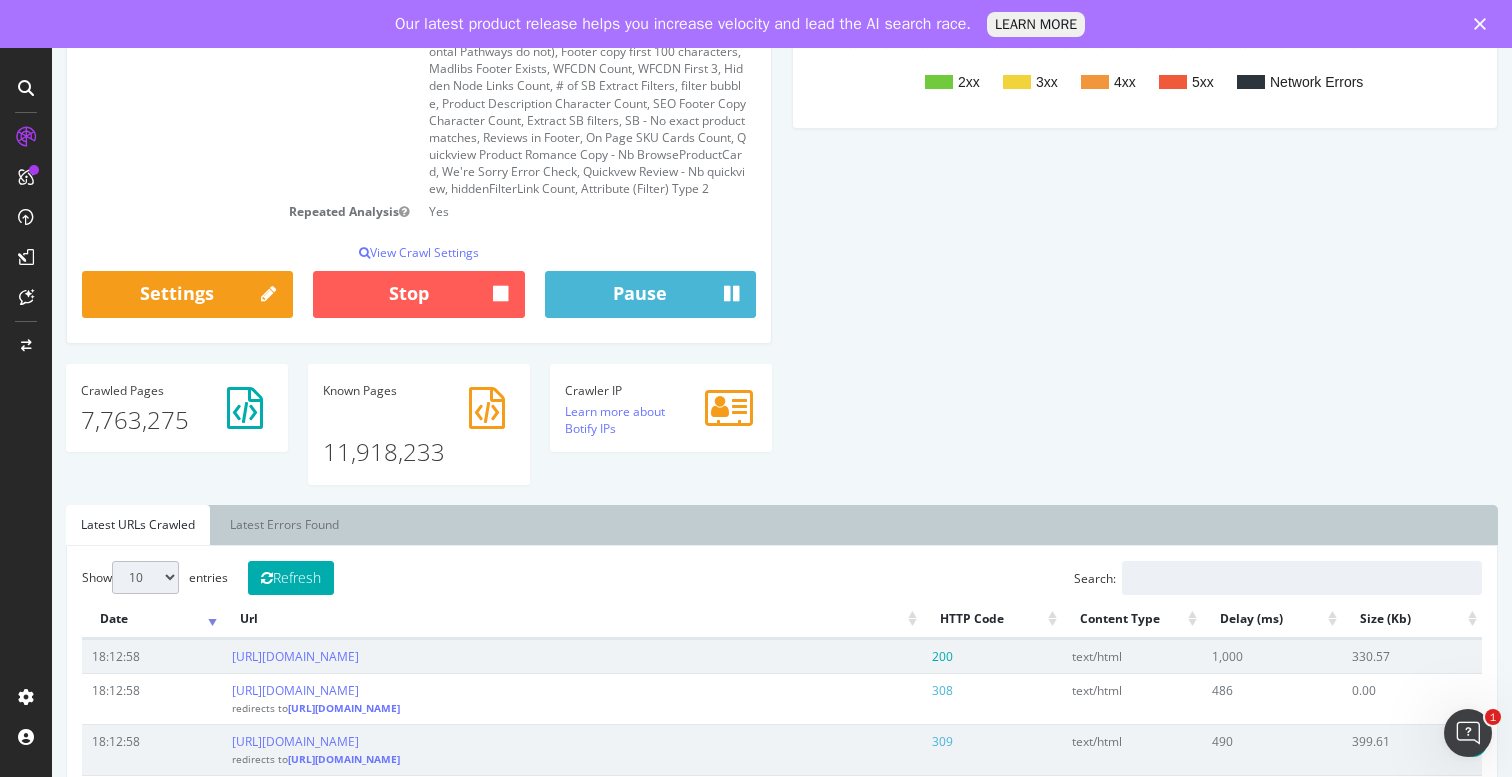 scroll, scrollTop: 795, scrollLeft: 0, axis: vertical 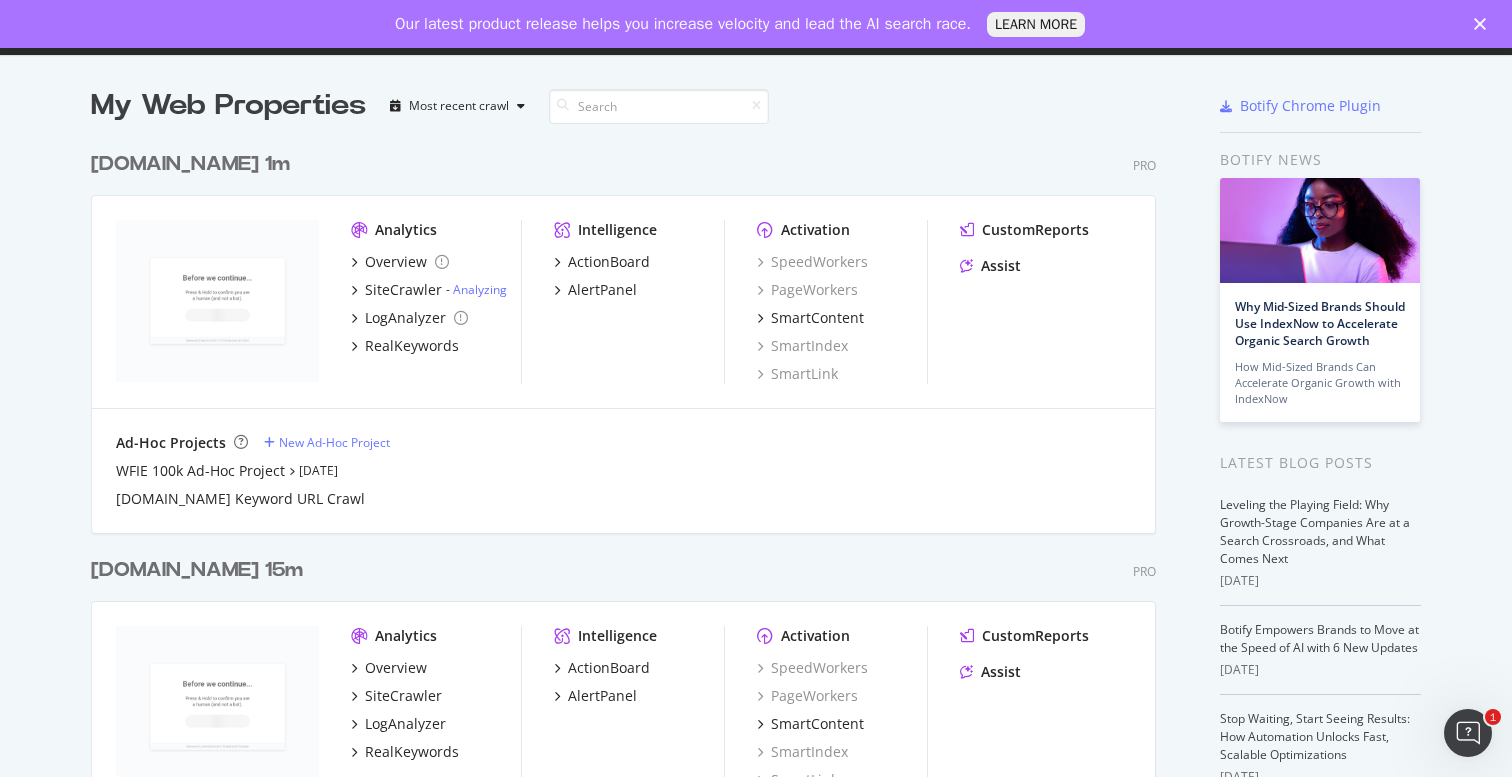 click on "Our latest product release helps you increase velocity and lead the AI search race. LEARN MORE" at bounding box center [756, 24] 